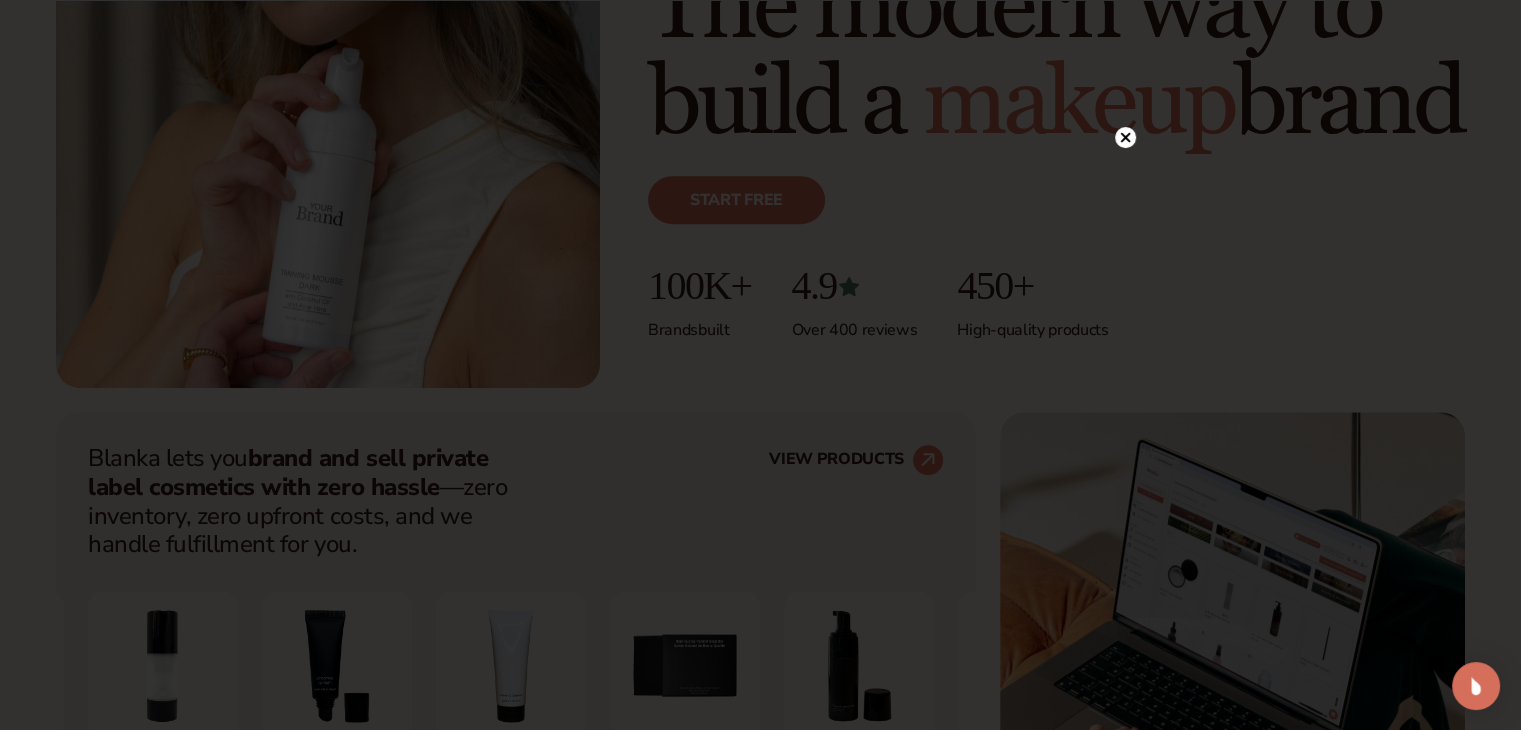 scroll, scrollTop: 1132, scrollLeft: 0, axis: vertical 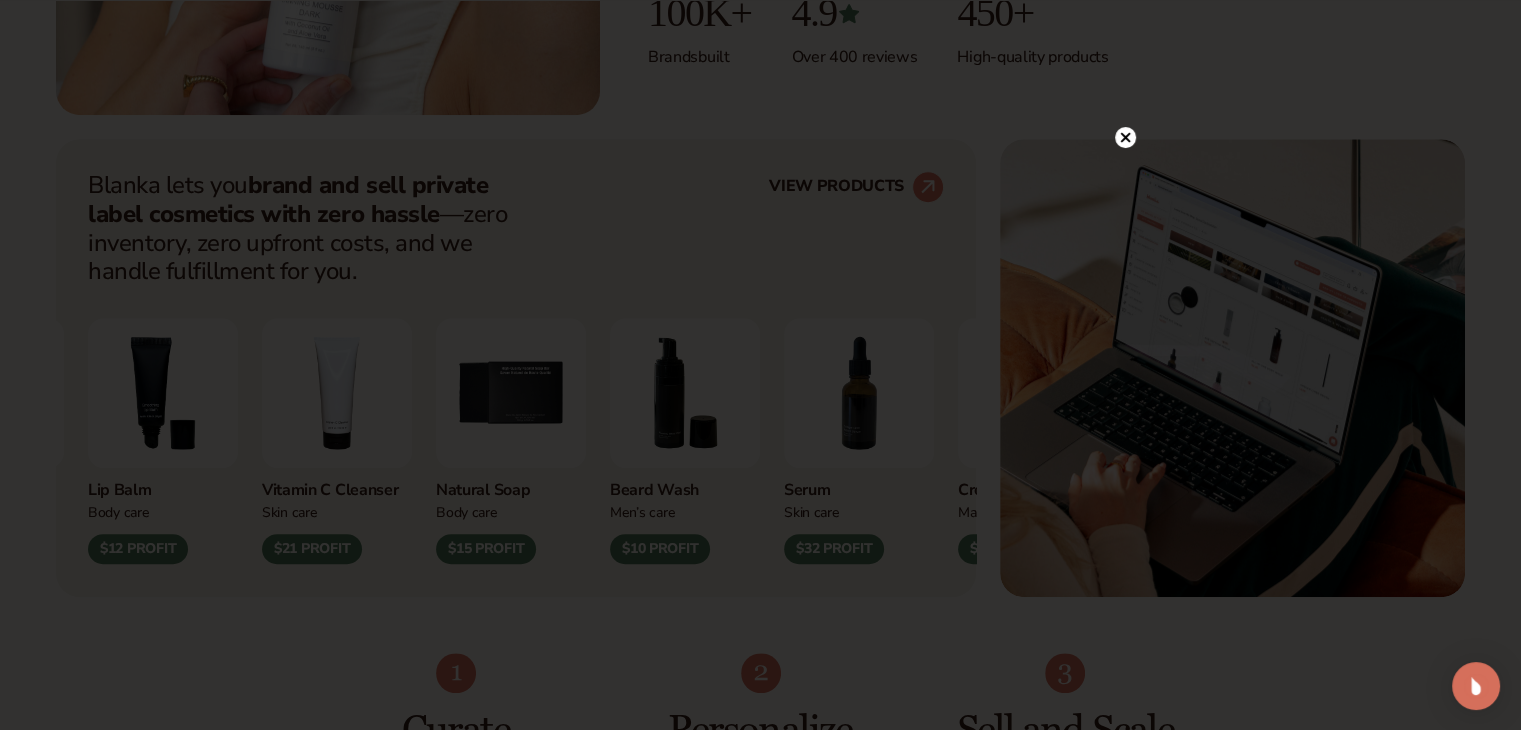 click 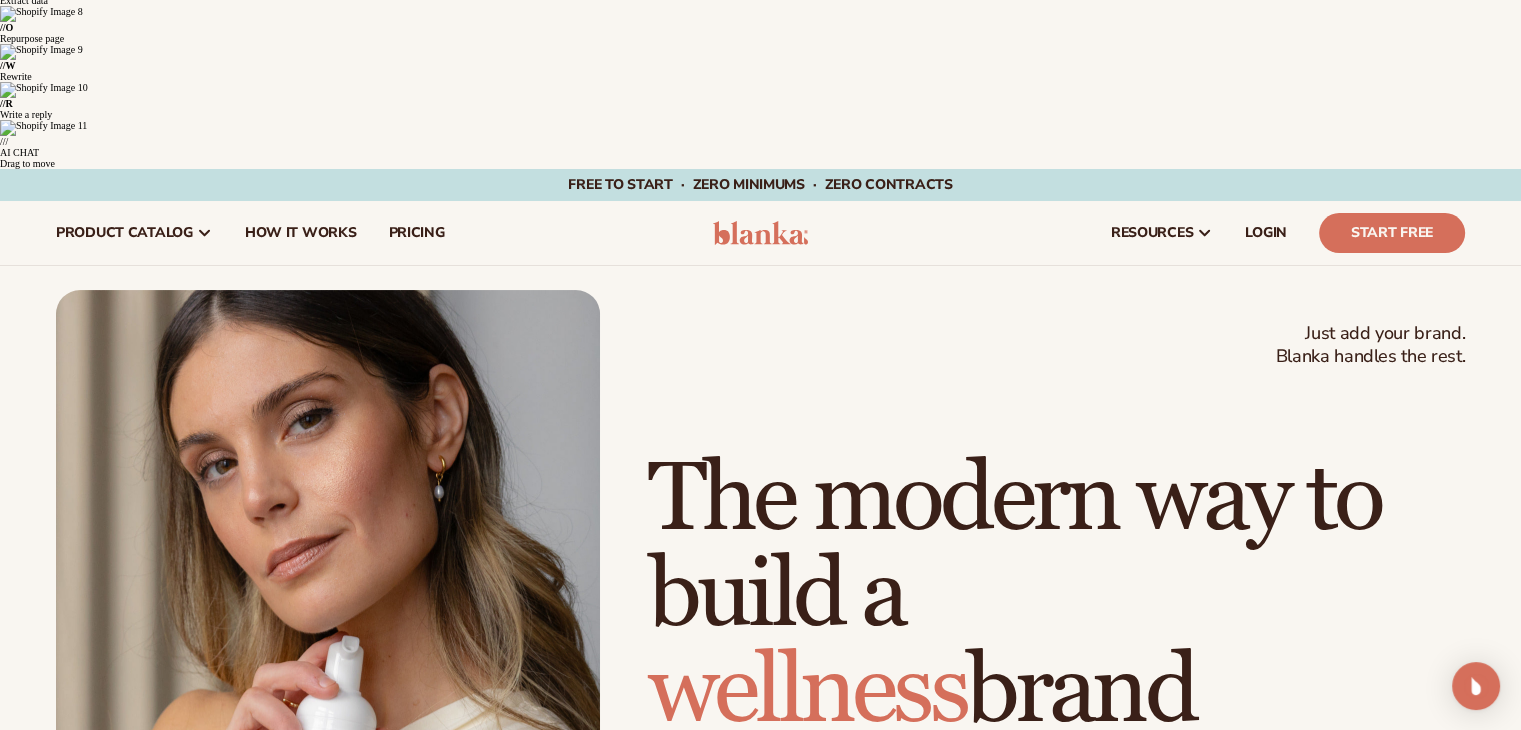 scroll, scrollTop: 0, scrollLeft: 0, axis: both 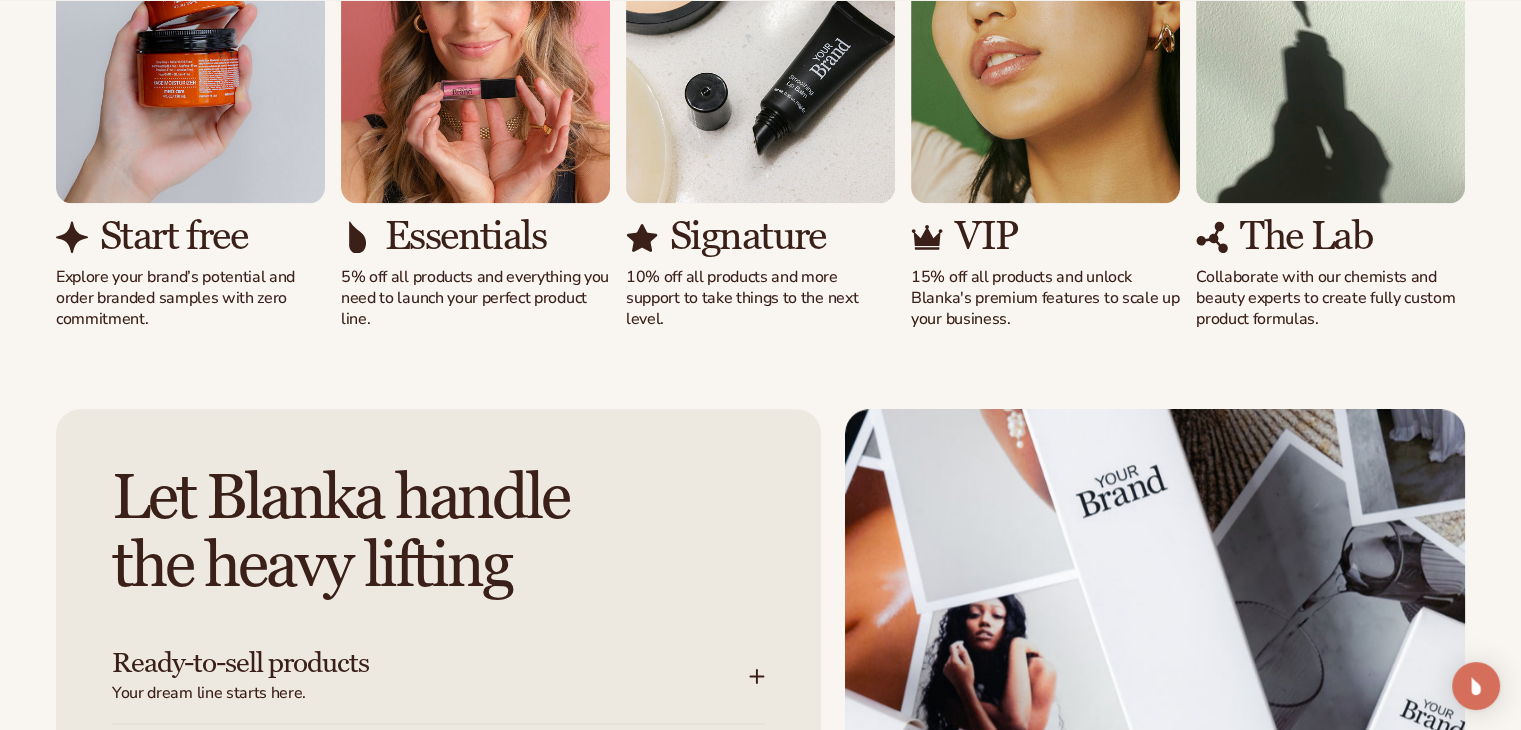 click on "Easy brand customization
Add your logo to see your vision come to life." at bounding box center [430, 772] 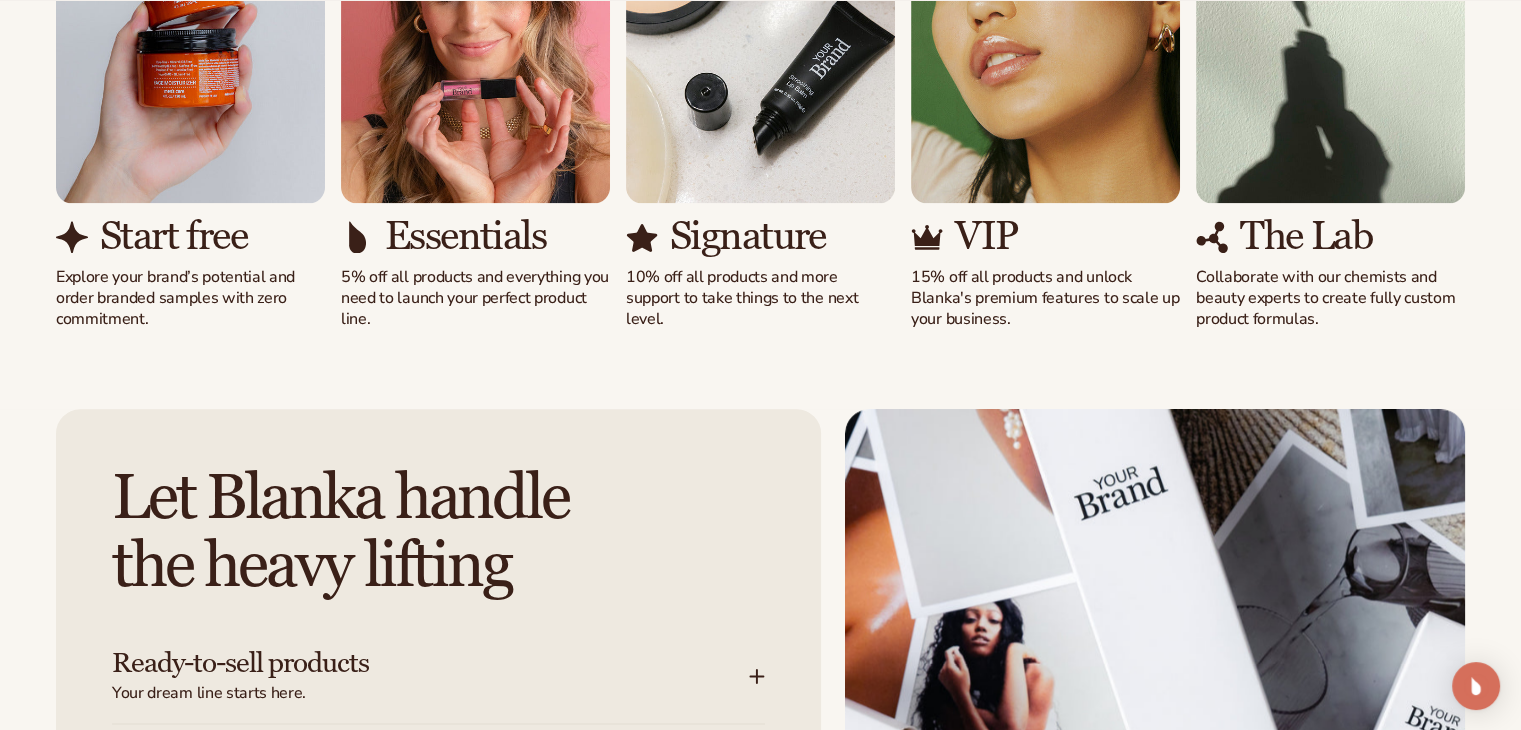 click on "Fast and flexible launch options" at bounding box center (400, 918) 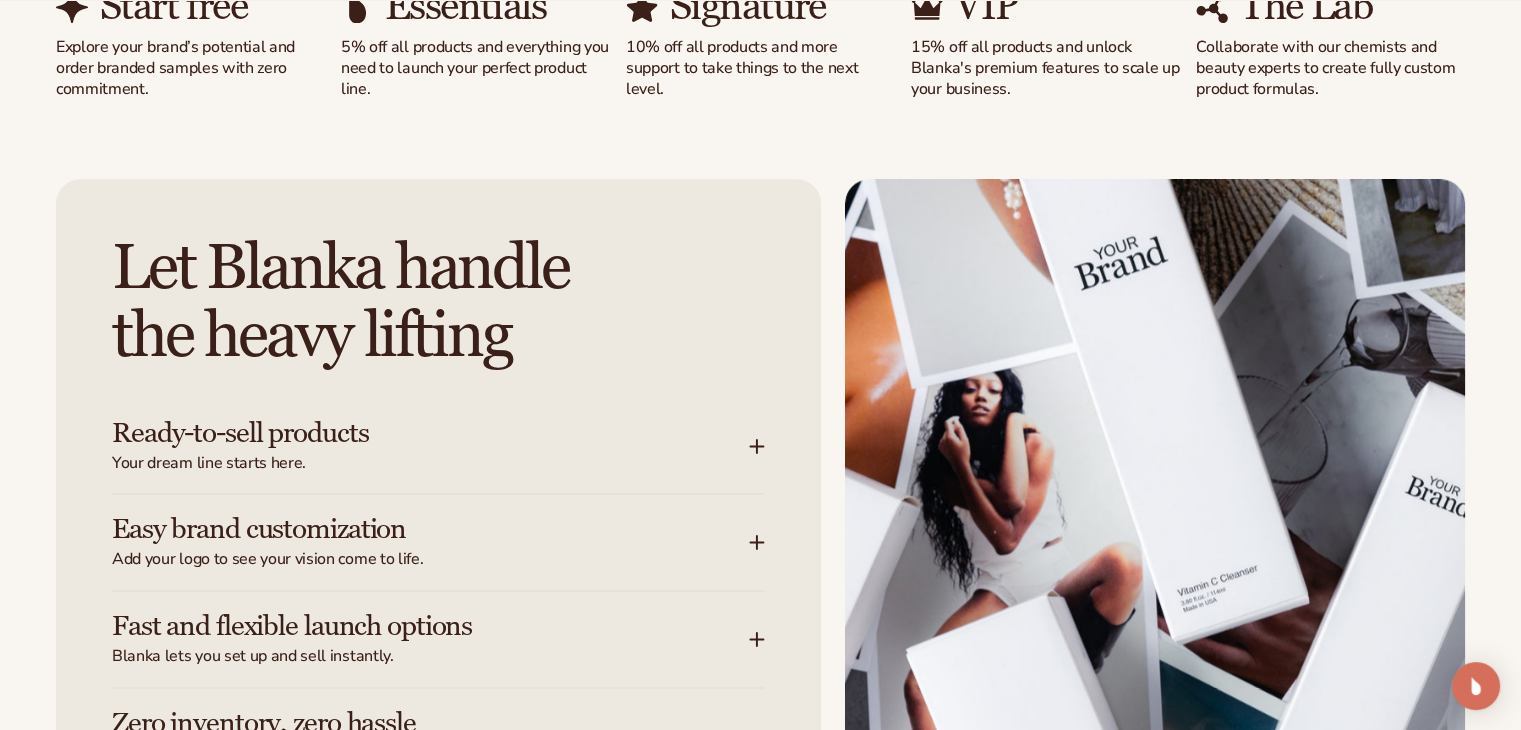scroll, scrollTop: 2656, scrollLeft: 0, axis: vertical 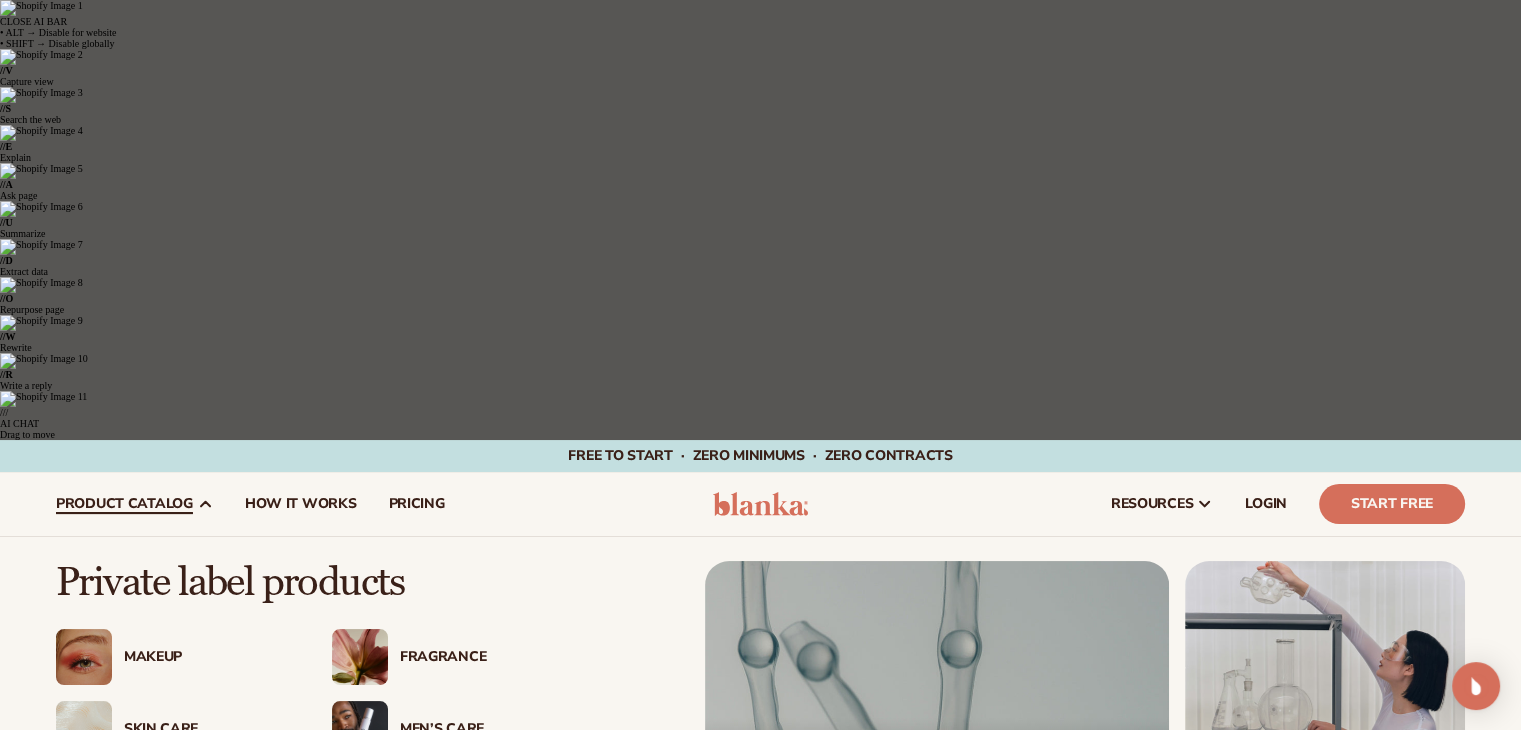 click on "Men’s Care" at bounding box center (484, 729) 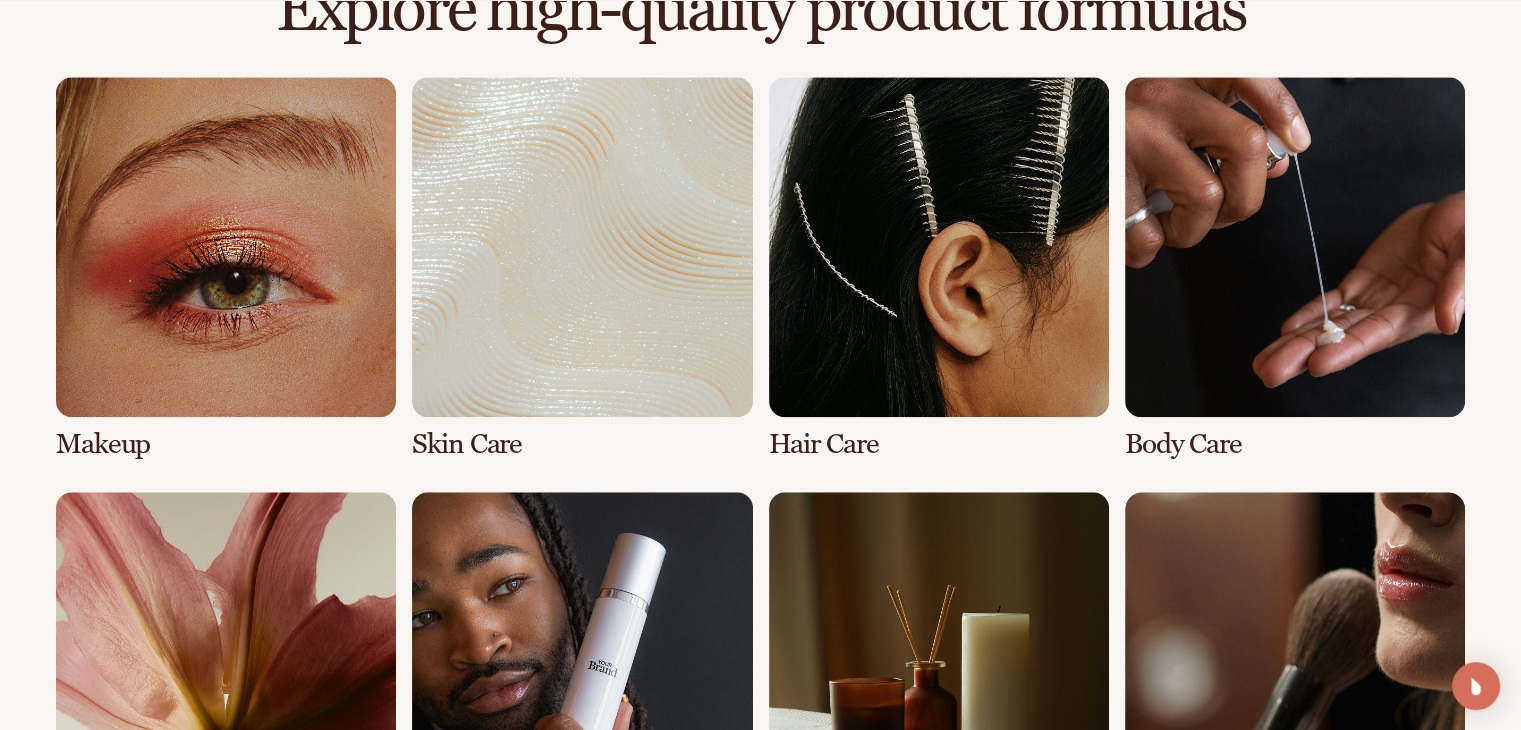 scroll, scrollTop: 1870, scrollLeft: 0, axis: vertical 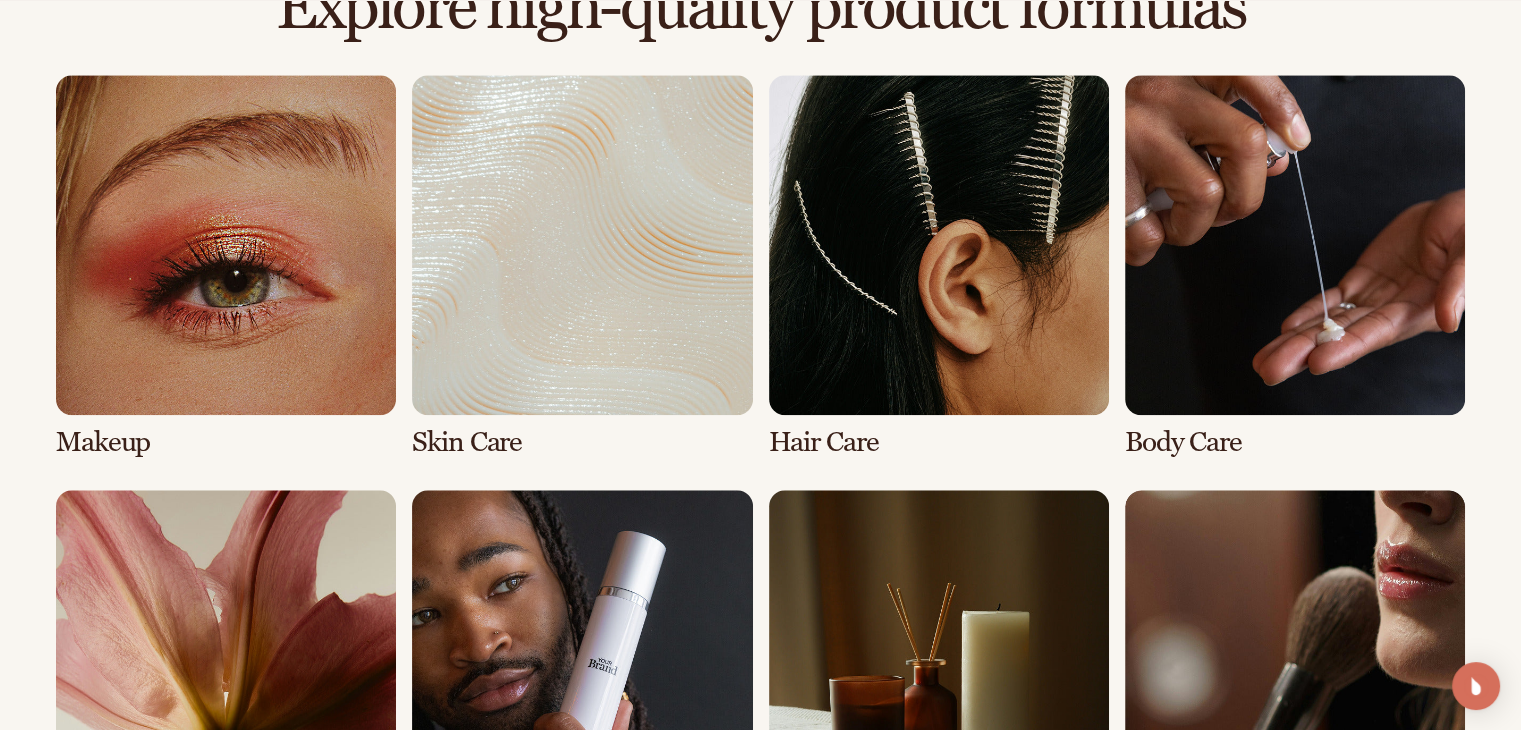 click at bounding box center (582, 681) 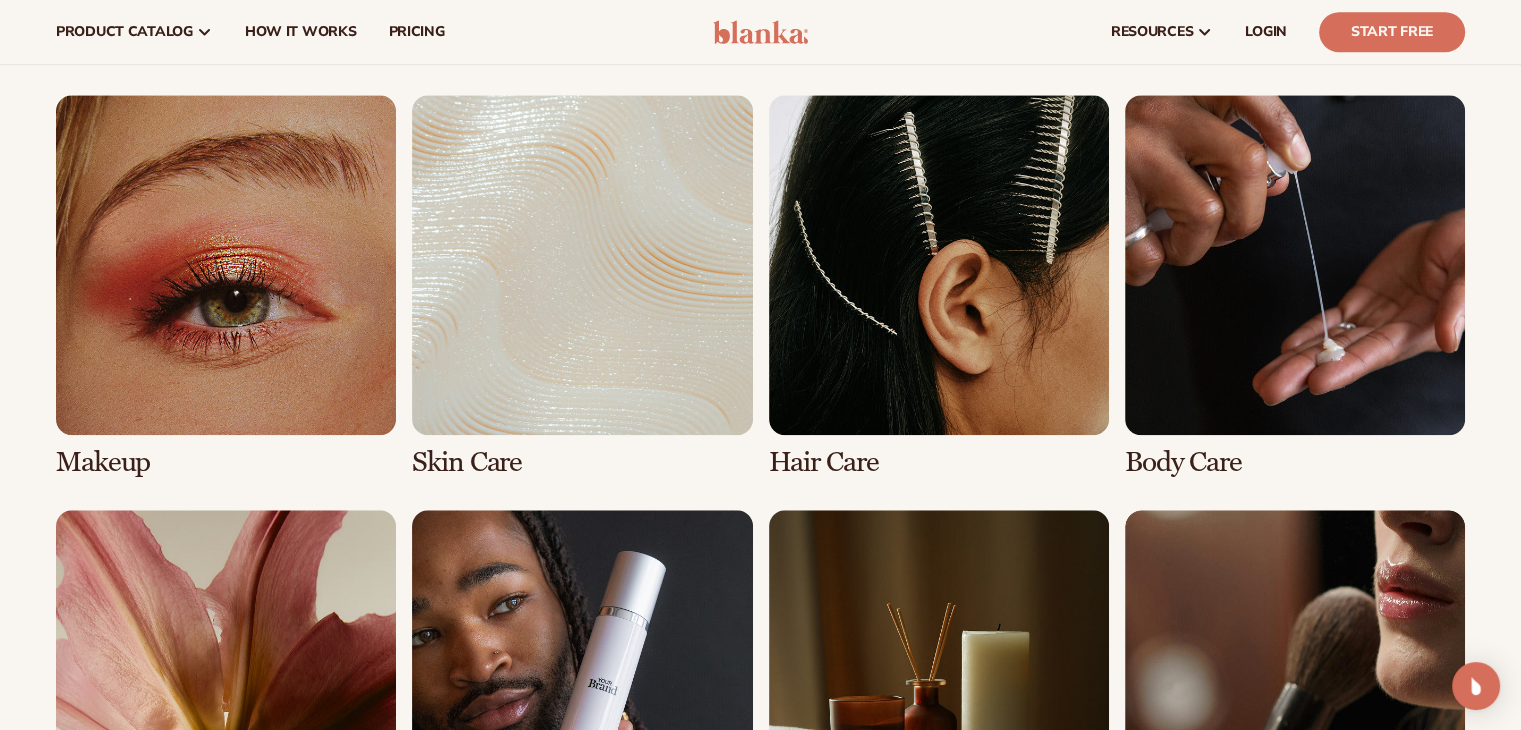 scroll, scrollTop: 1870, scrollLeft: 0, axis: vertical 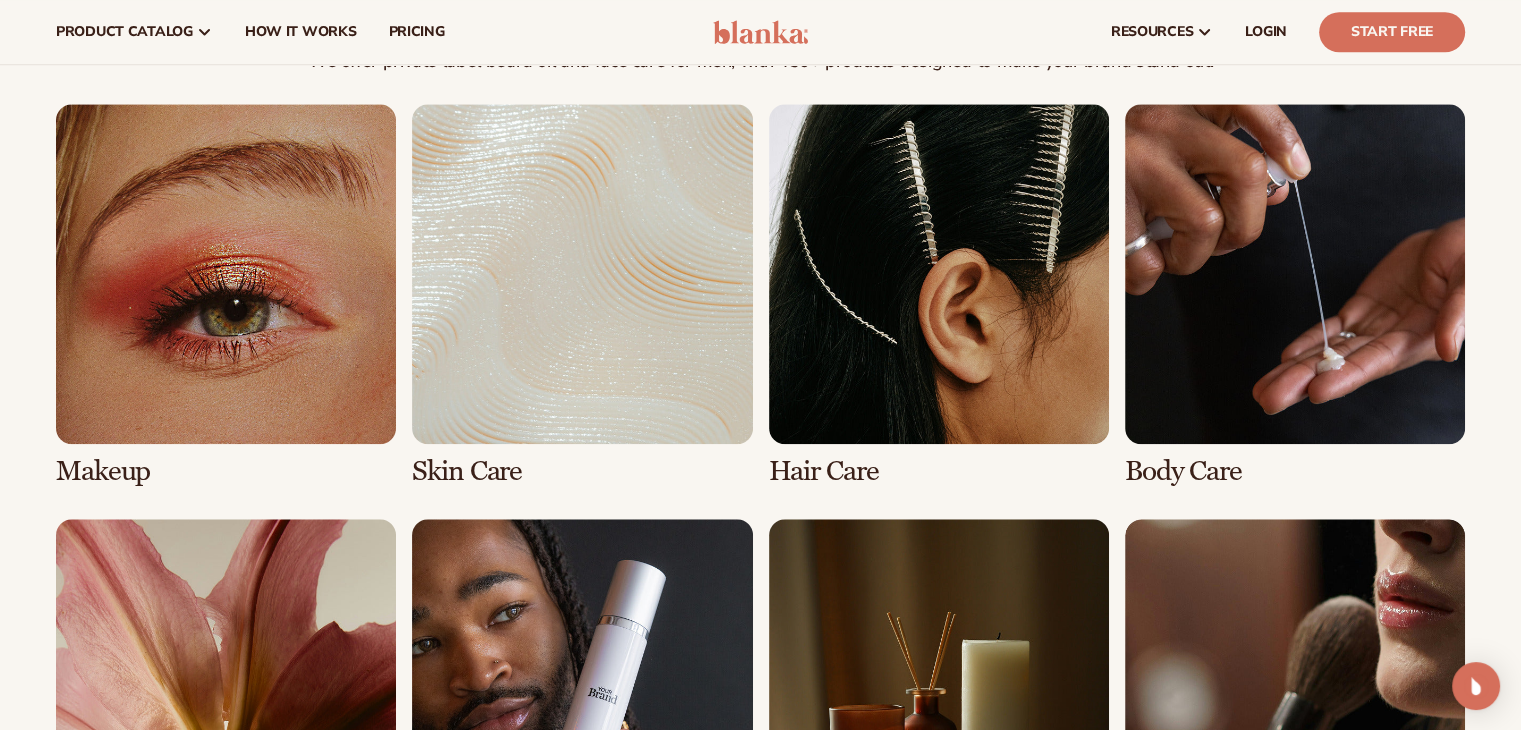 click at bounding box center (939, 710) 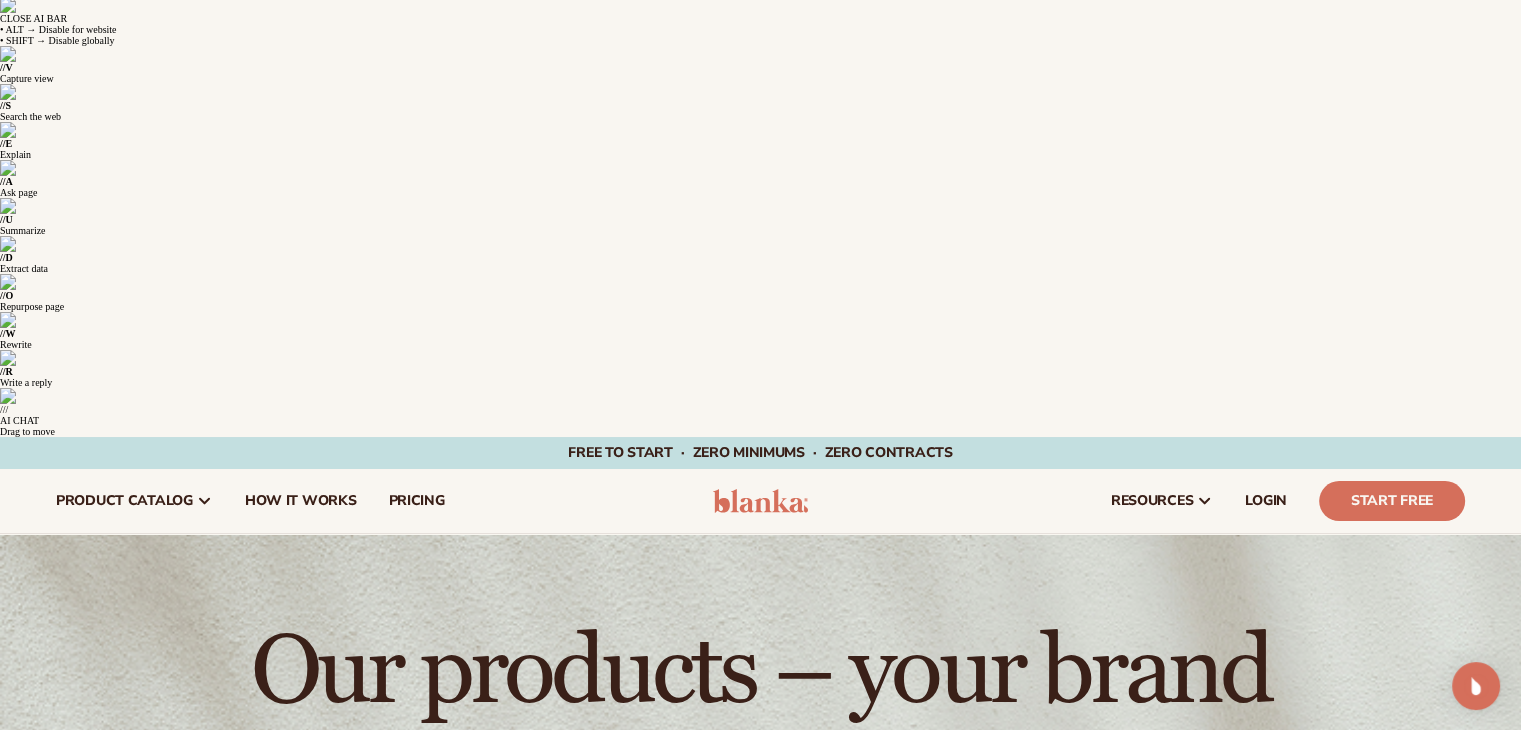 scroll, scrollTop: 0, scrollLeft: 0, axis: both 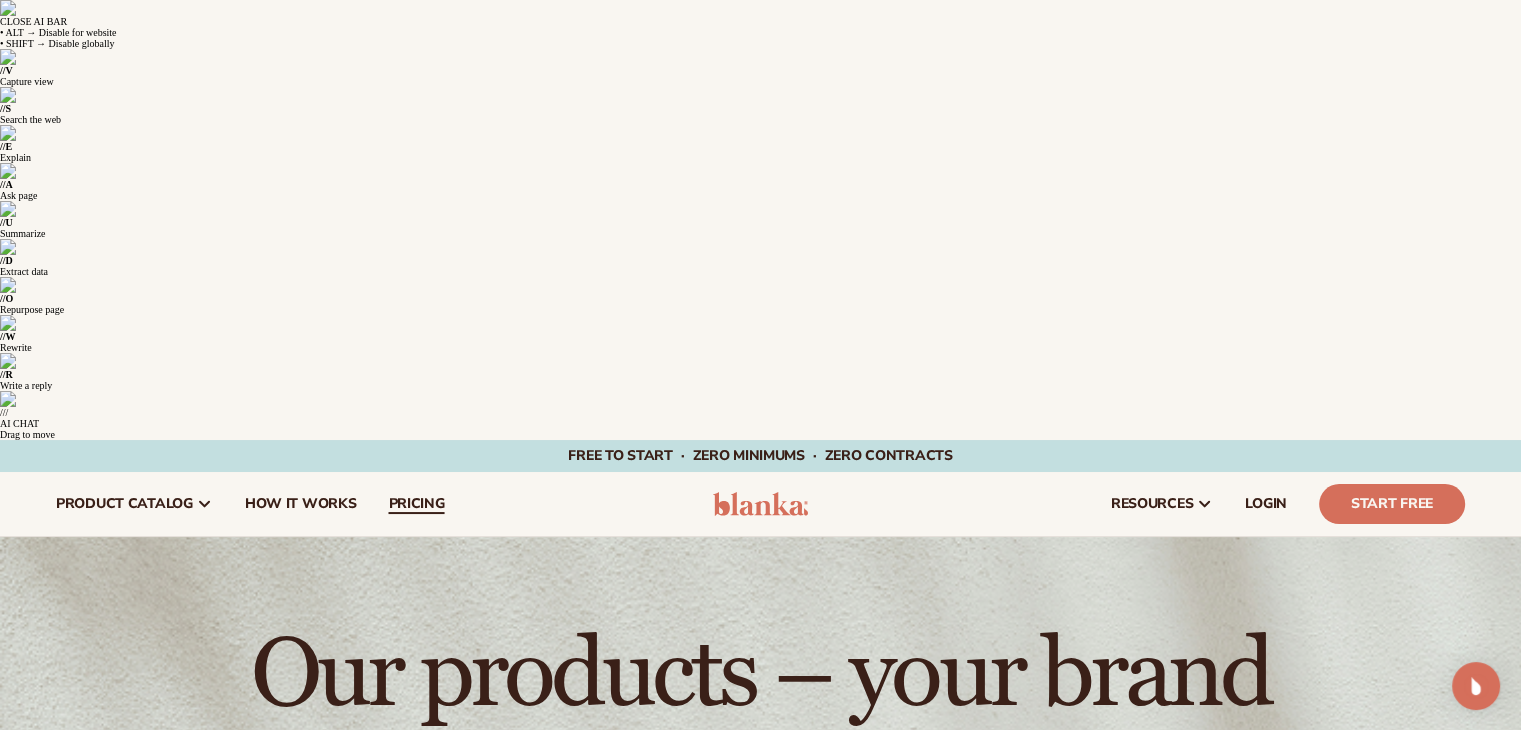 click on "pricing" at bounding box center (416, 504) 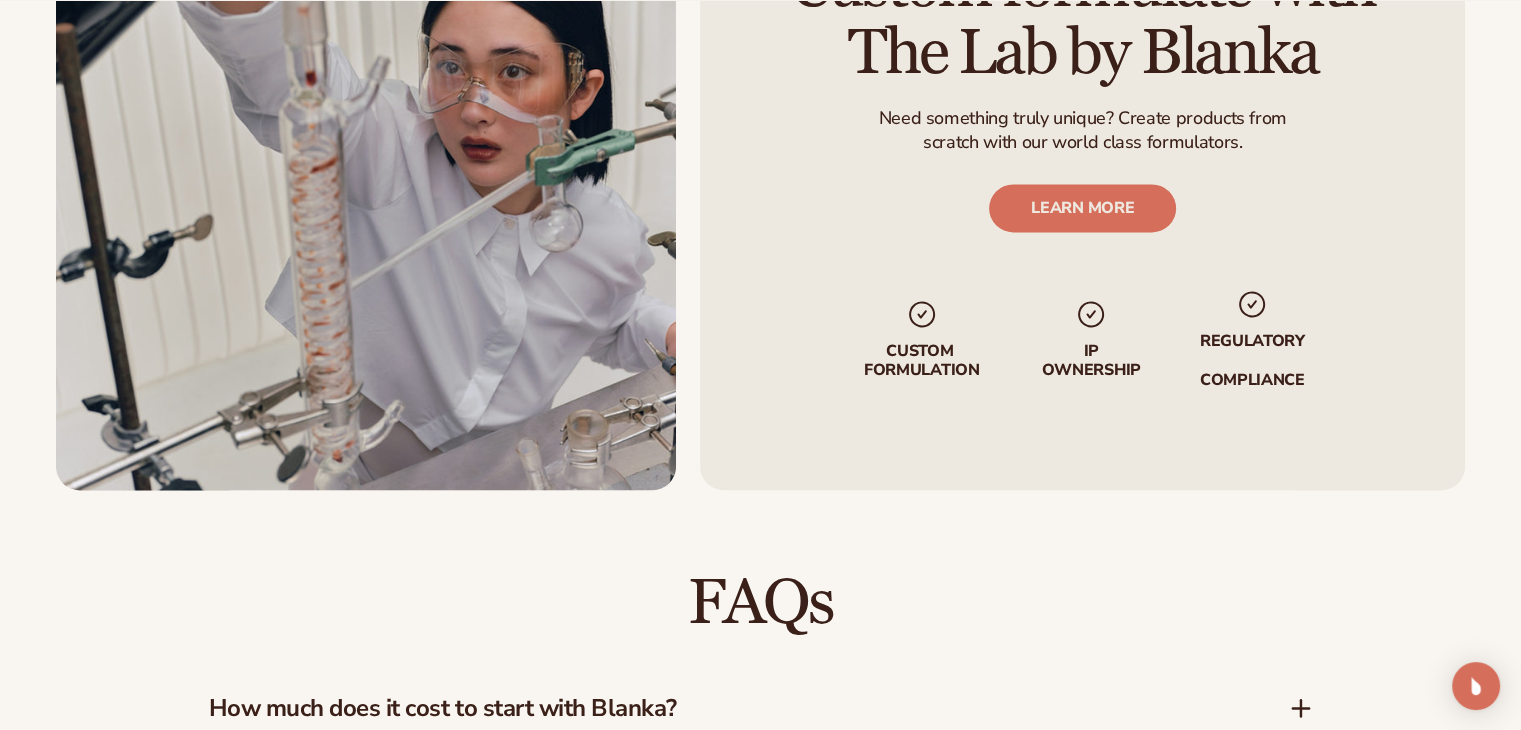 scroll, scrollTop: 2836, scrollLeft: 0, axis: vertical 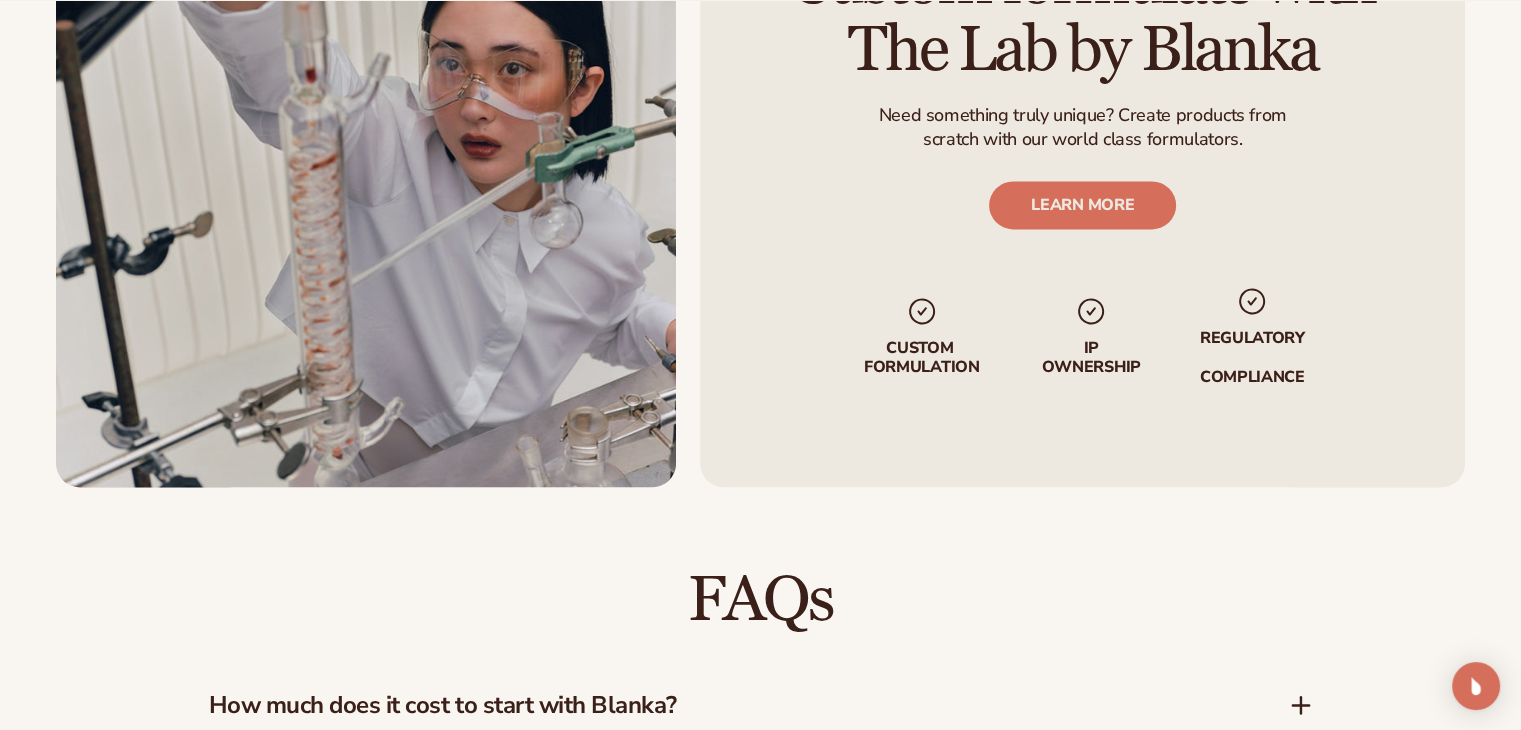 click on "How much does it cost to start with Blanka?" at bounding box center (719, 705) 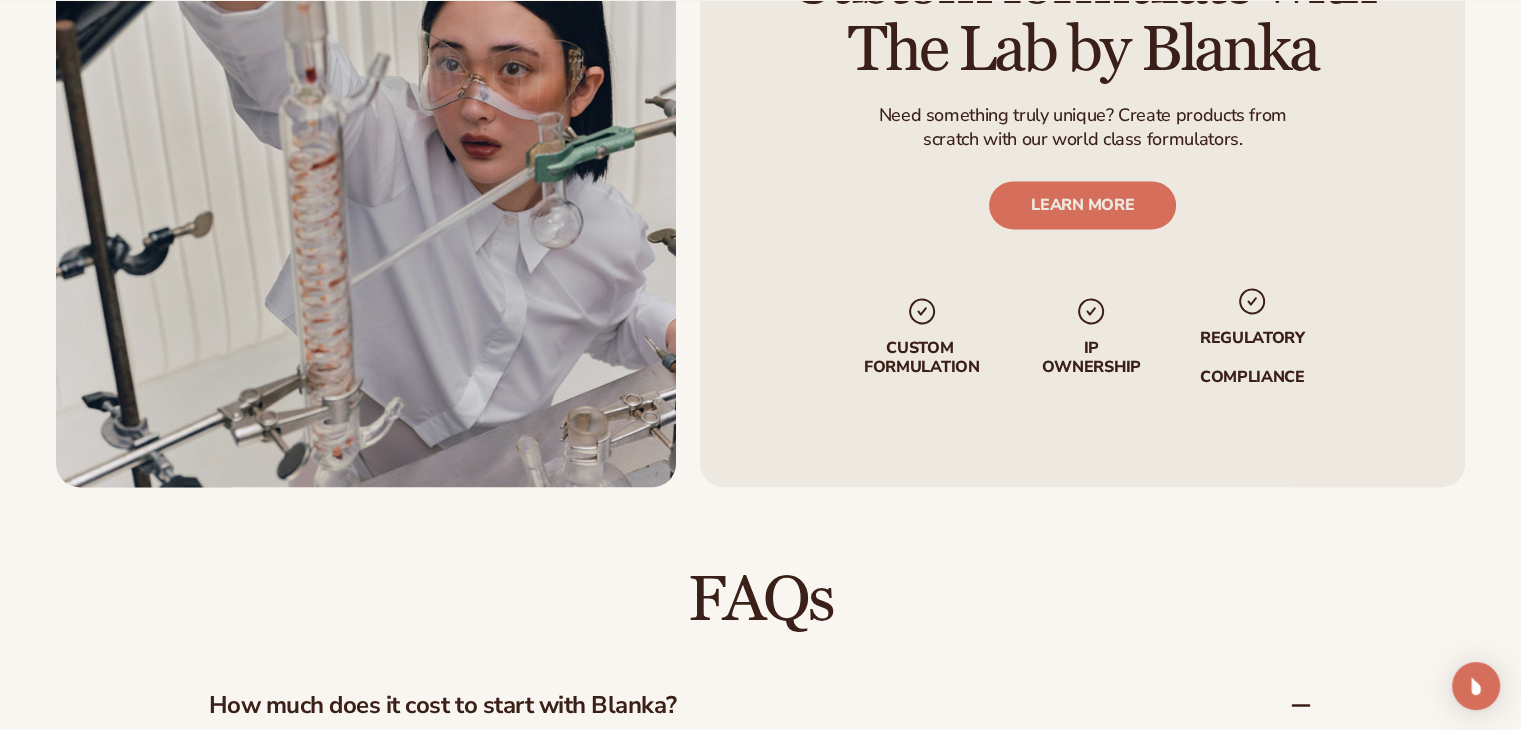 click on "Do I need to store inventory?" at bounding box center [719, 832] 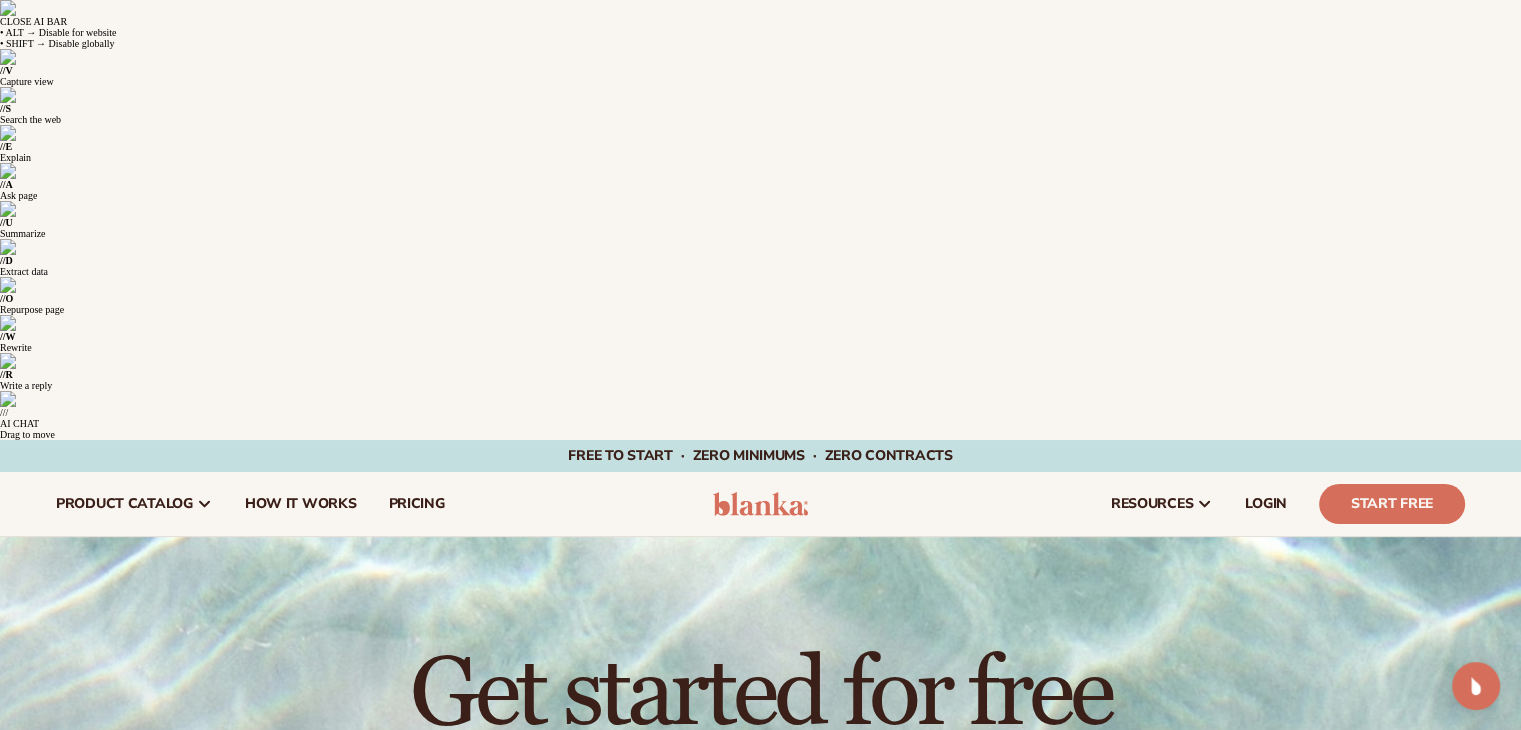 scroll, scrollTop: 0, scrollLeft: 0, axis: both 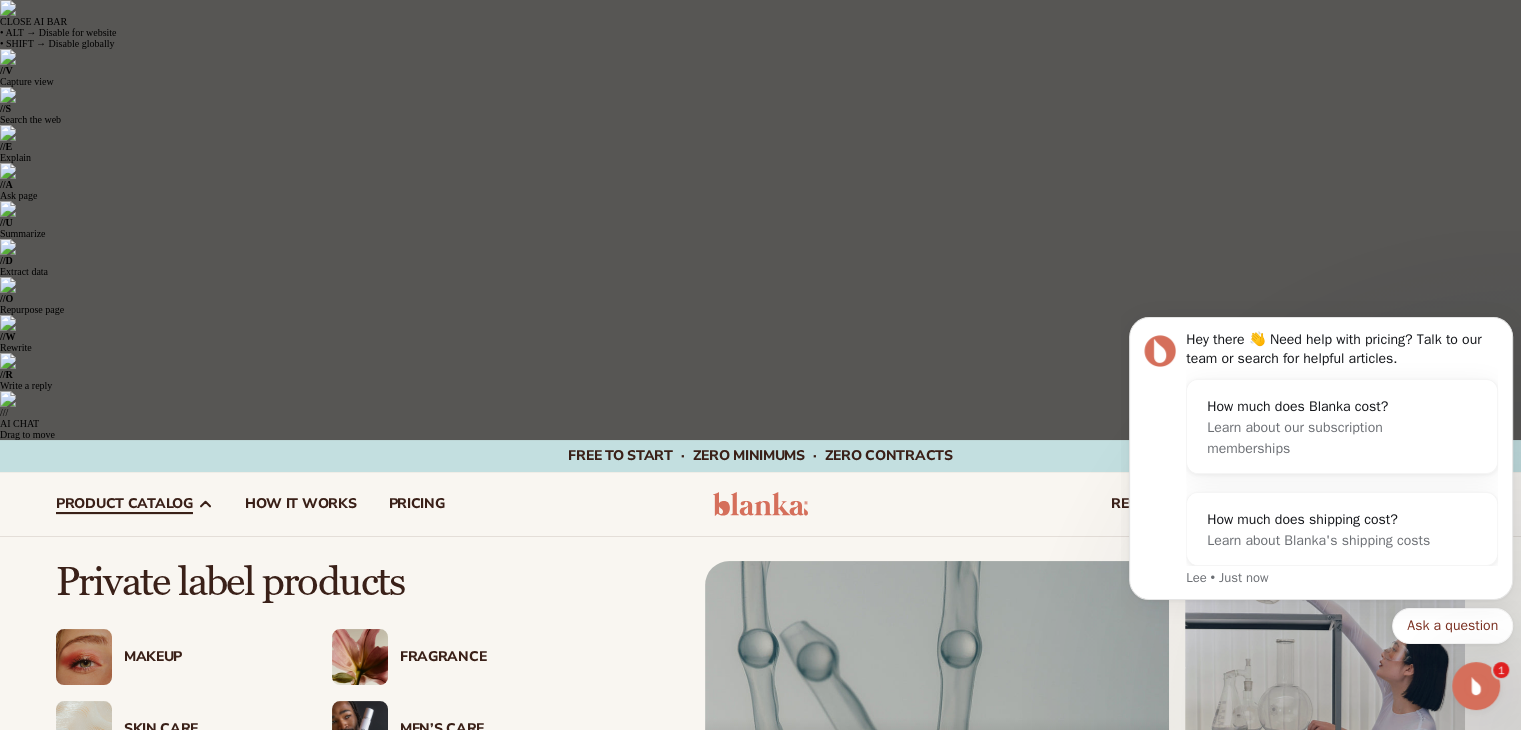 click on "Fragrance" at bounding box center [484, 657] 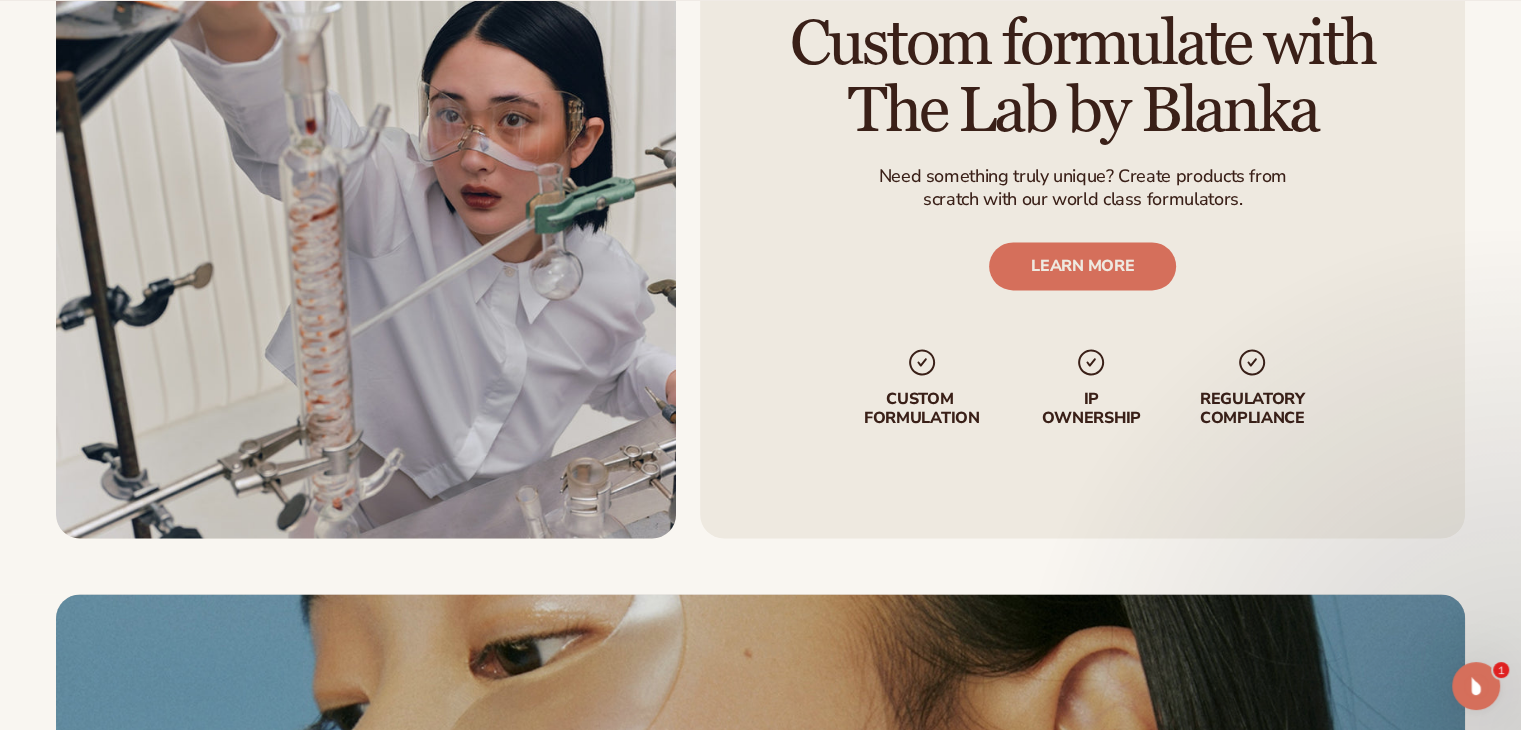 scroll, scrollTop: 3687, scrollLeft: 0, axis: vertical 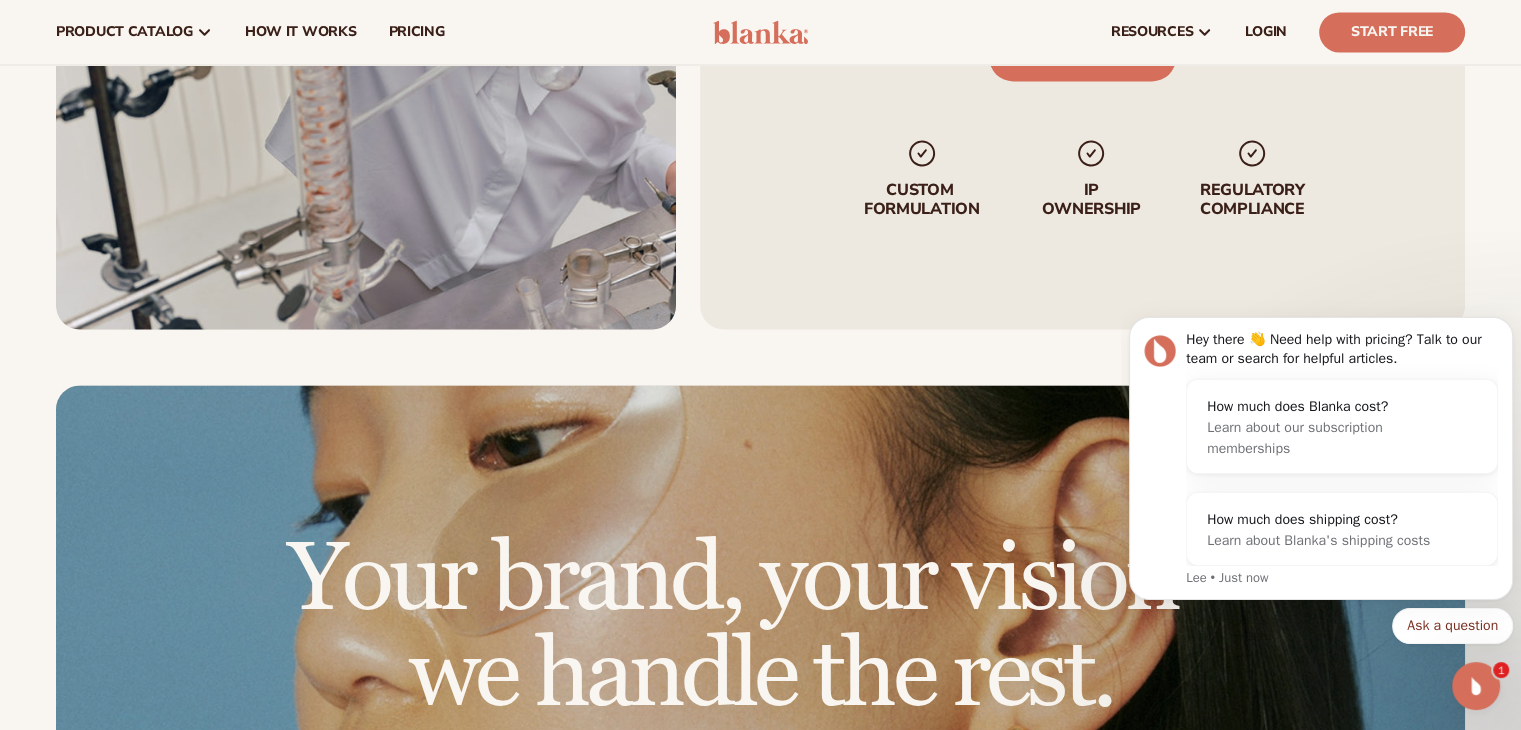 click on "Start free" at bounding box center [760, 826] 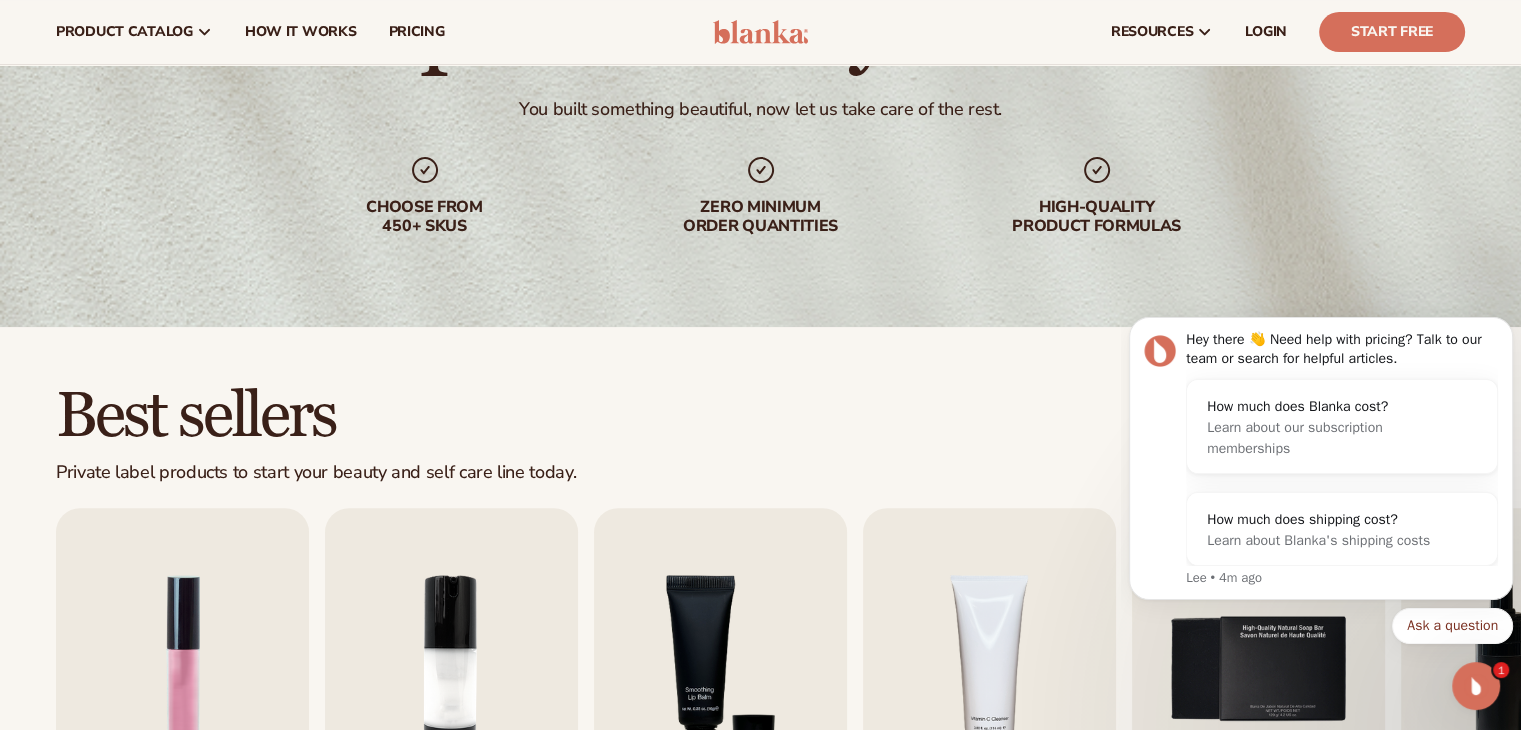 scroll, scrollTop: 509, scrollLeft: 0, axis: vertical 